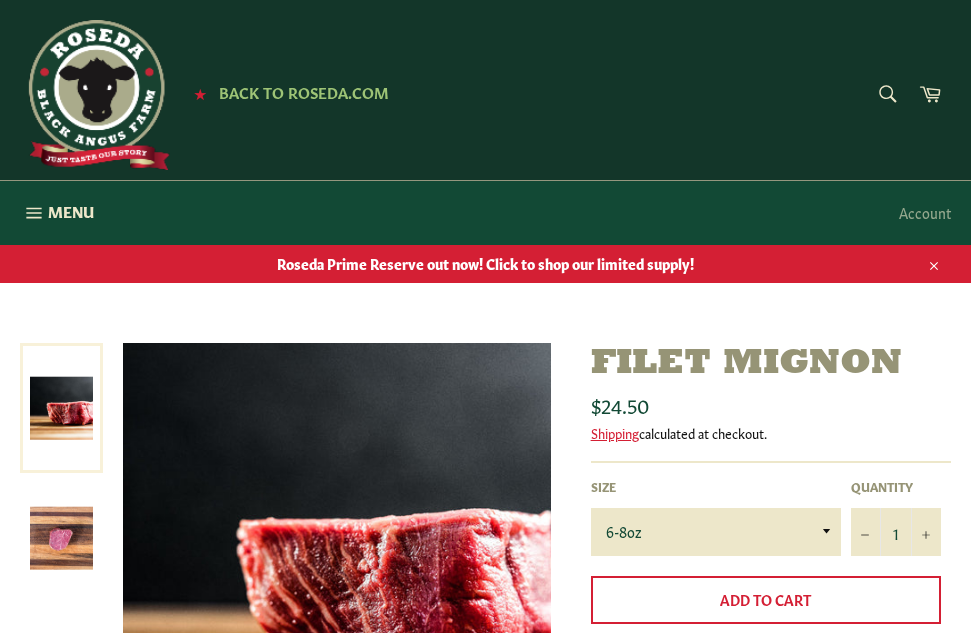 scroll, scrollTop: 0, scrollLeft: 0, axis: both 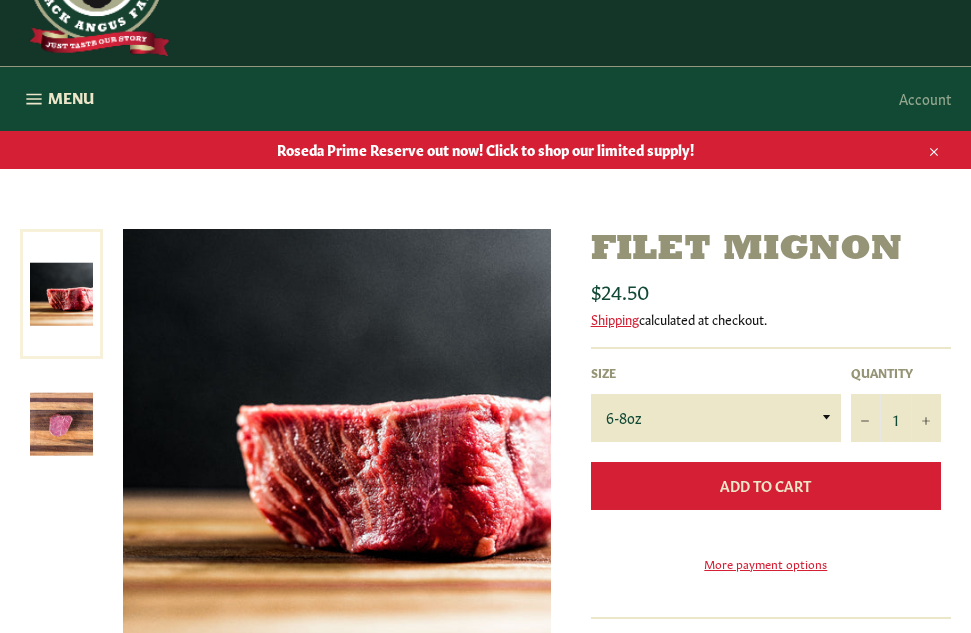 click on "Add to Cart" at bounding box center [766, 486] 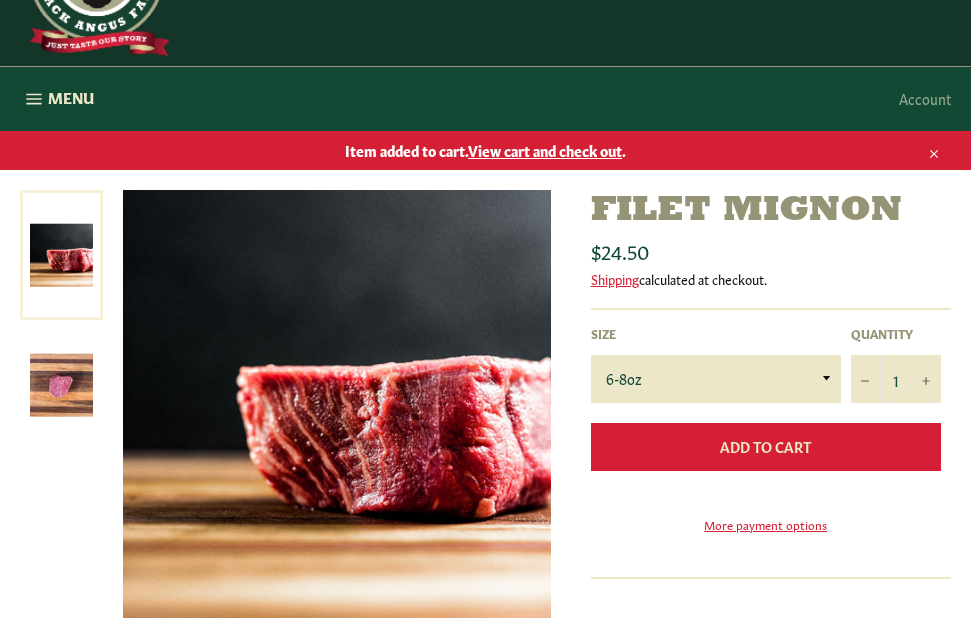click on "Add to Cart" at bounding box center (765, 446) 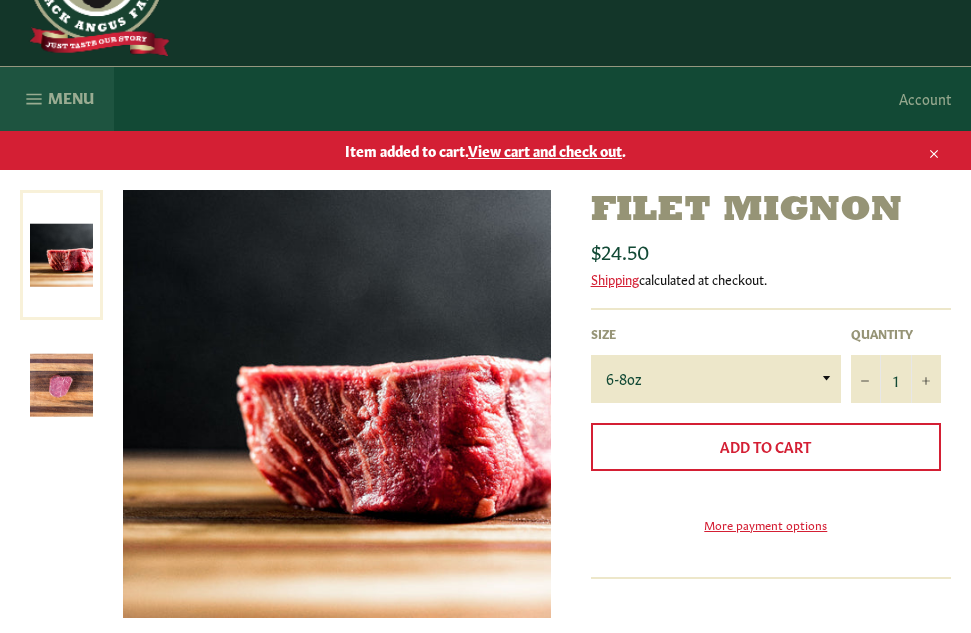 click 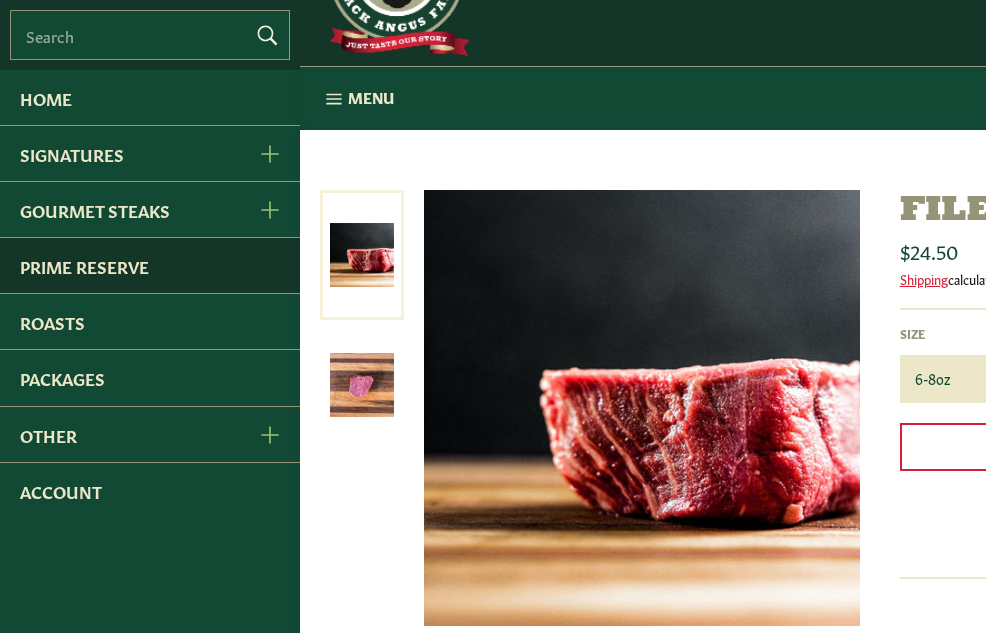click on "Prime Reserve" at bounding box center [150, 265] 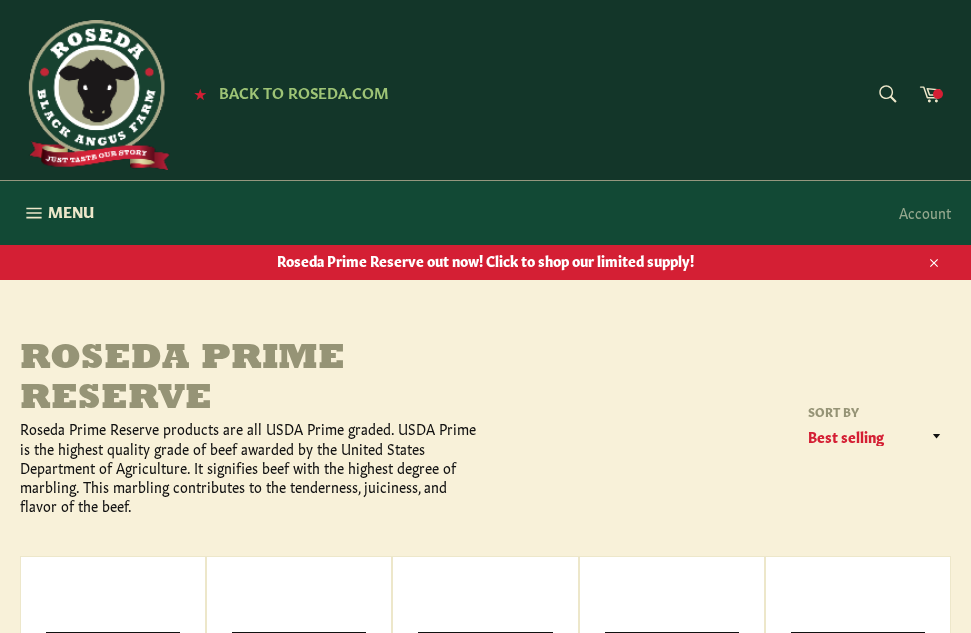 scroll, scrollTop: 0, scrollLeft: 0, axis: both 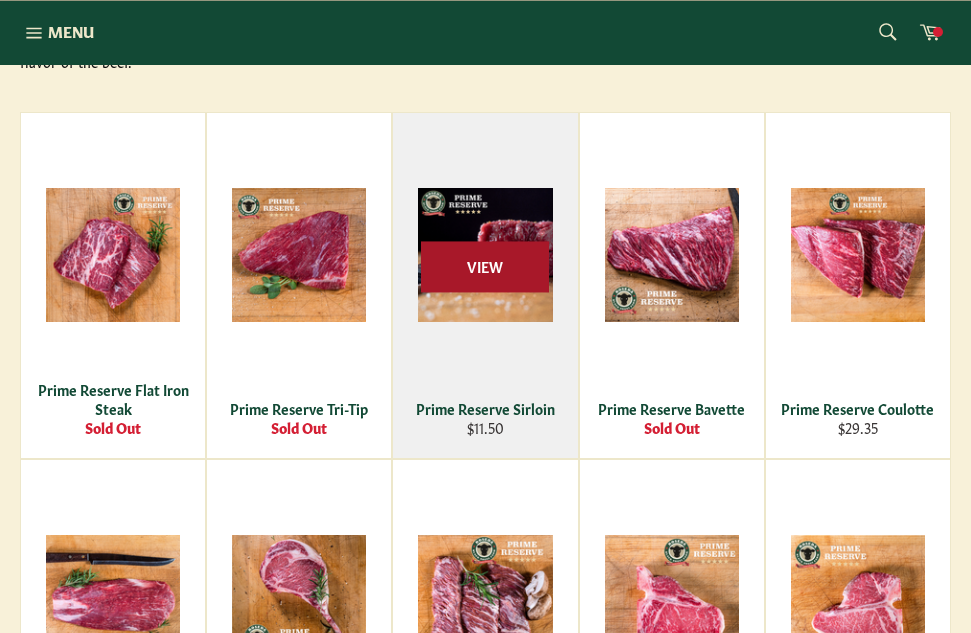click on "View" at bounding box center [485, 267] 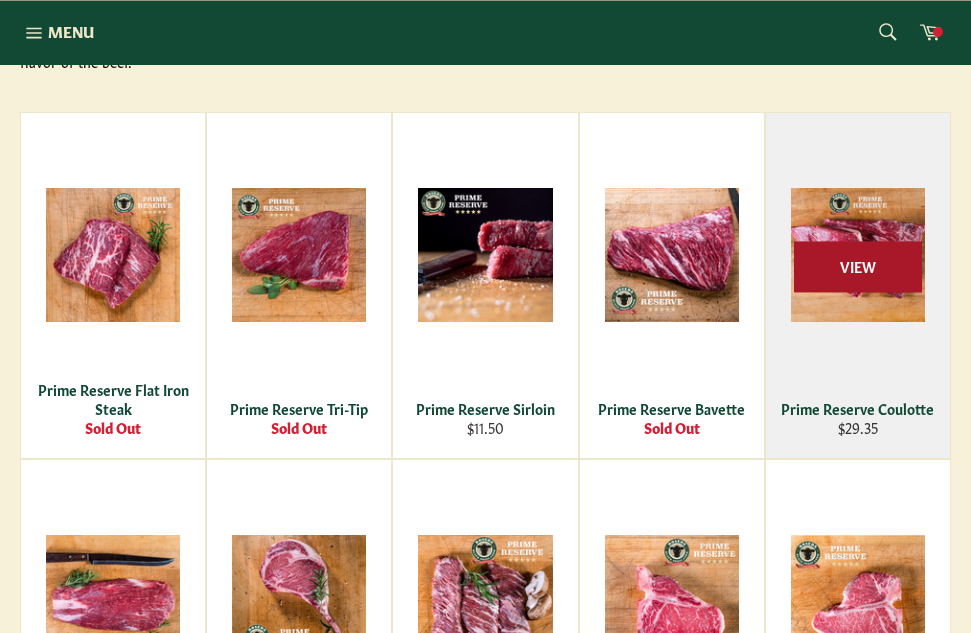 click on "View" at bounding box center (858, 267) 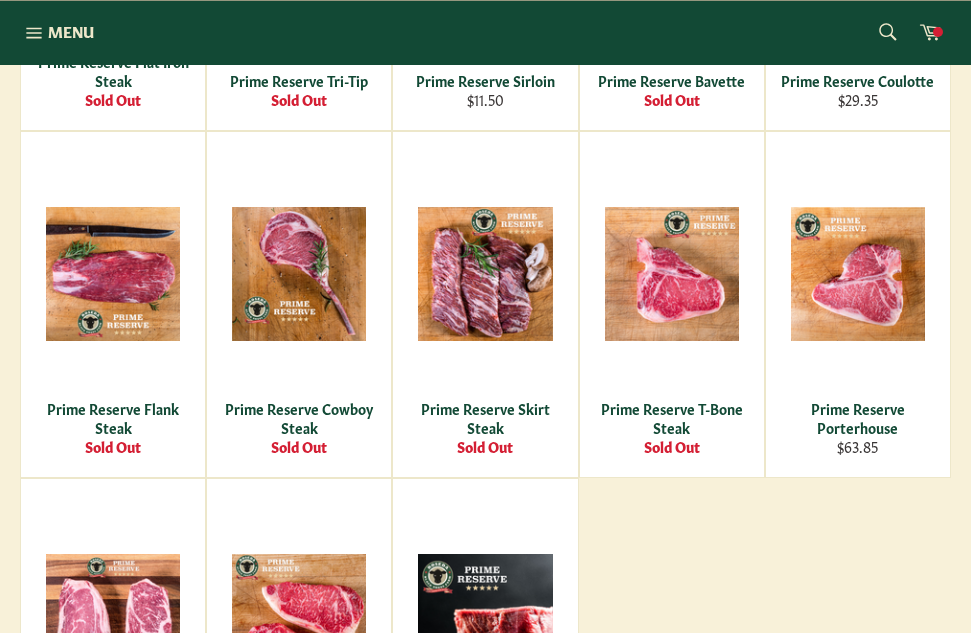 scroll, scrollTop: 835, scrollLeft: 0, axis: vertical 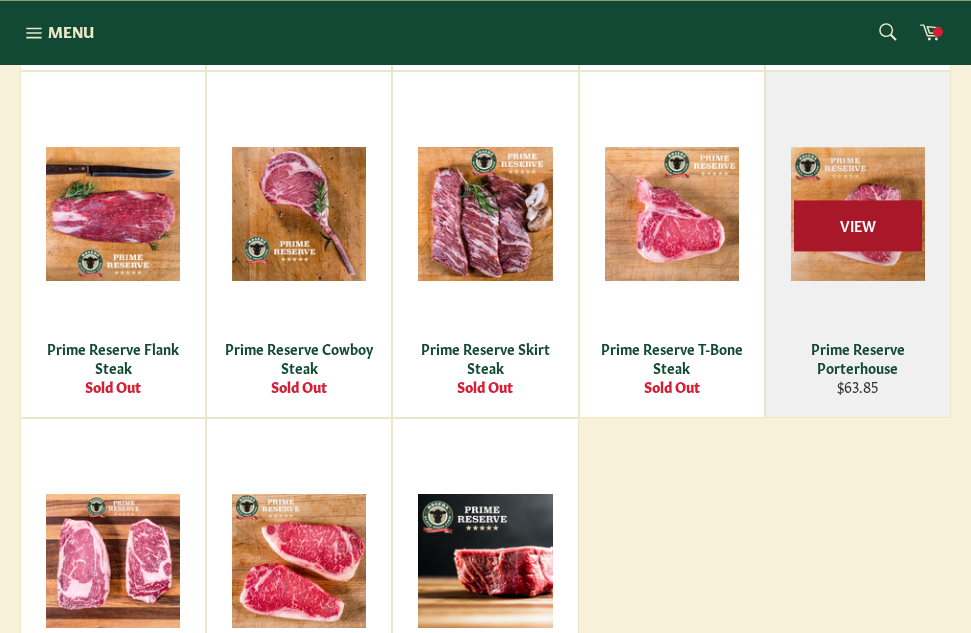 click on "View" at bounding box center [858, 226] 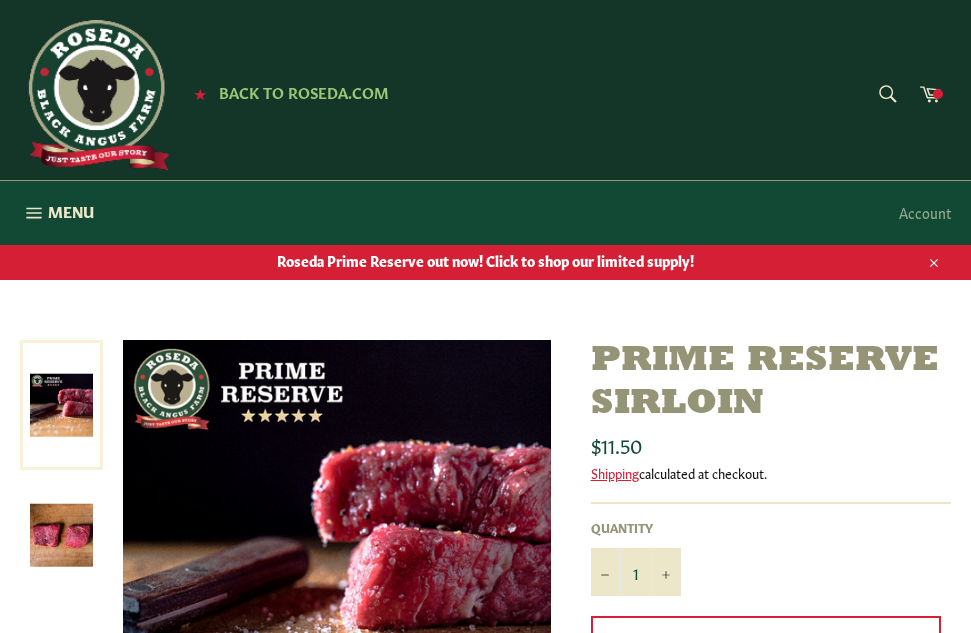 scroll, scrollTop: 0, scrollLeft: 0, axis: both 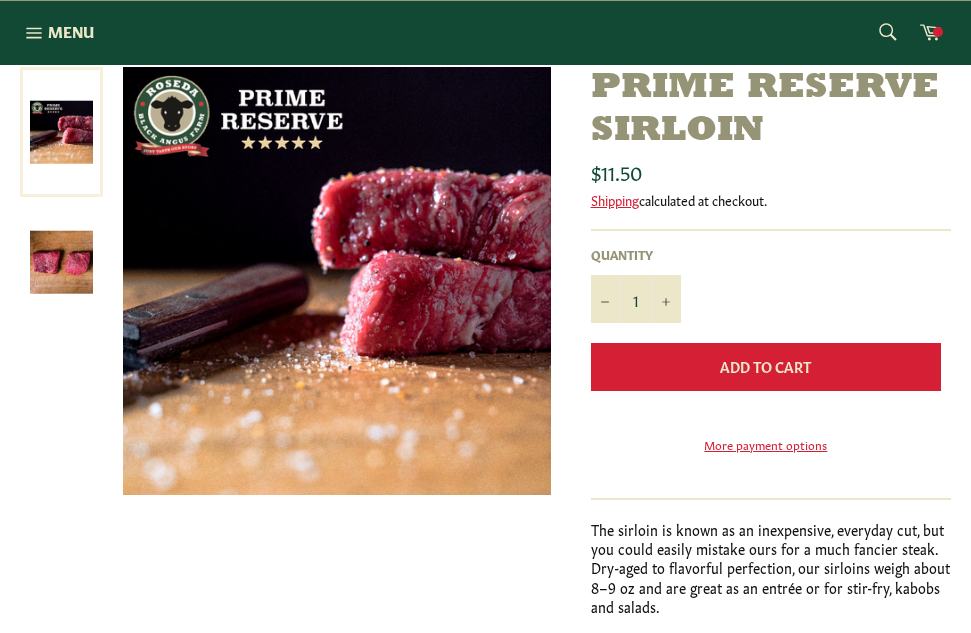 click on "Add to Cart" at bounding box center (766, 367) 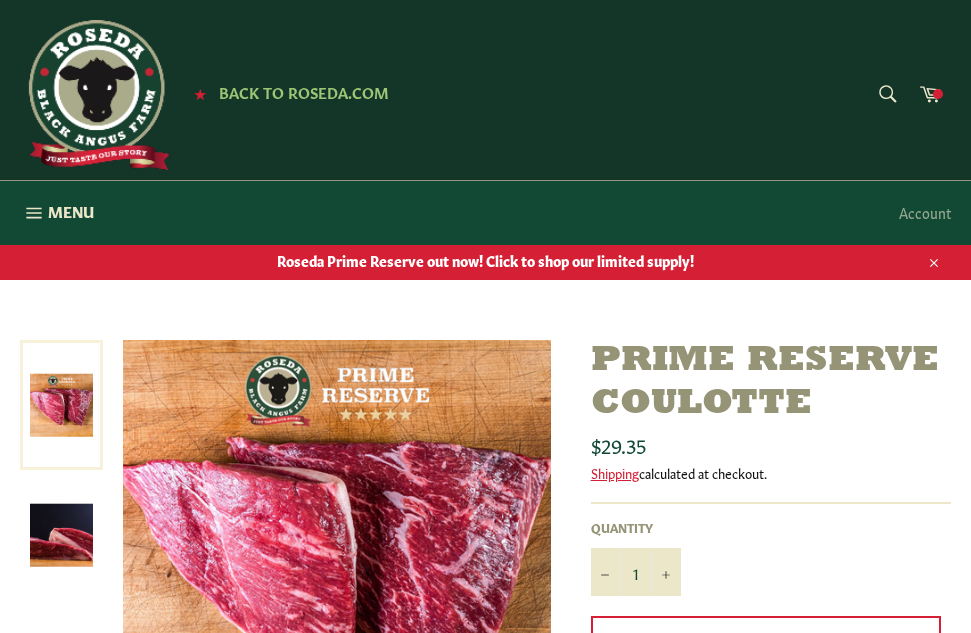 scroll, scrollTop: 0, scrollLeft: 0, axis: both 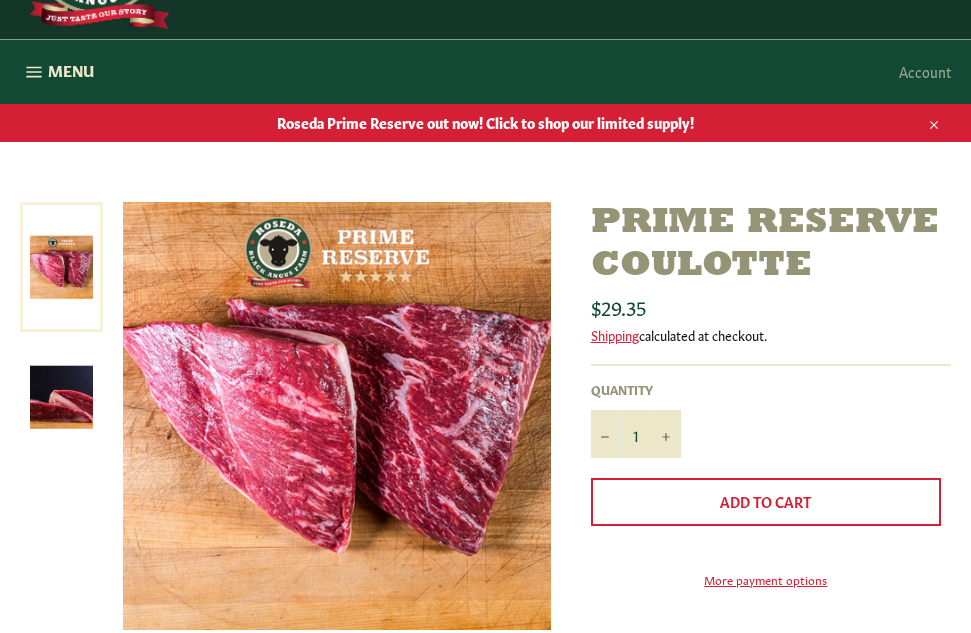 drag, startPoint x: 984, startPoint y: 143, endPoint x: 983, endPoint y: 191, distance: 48.010414 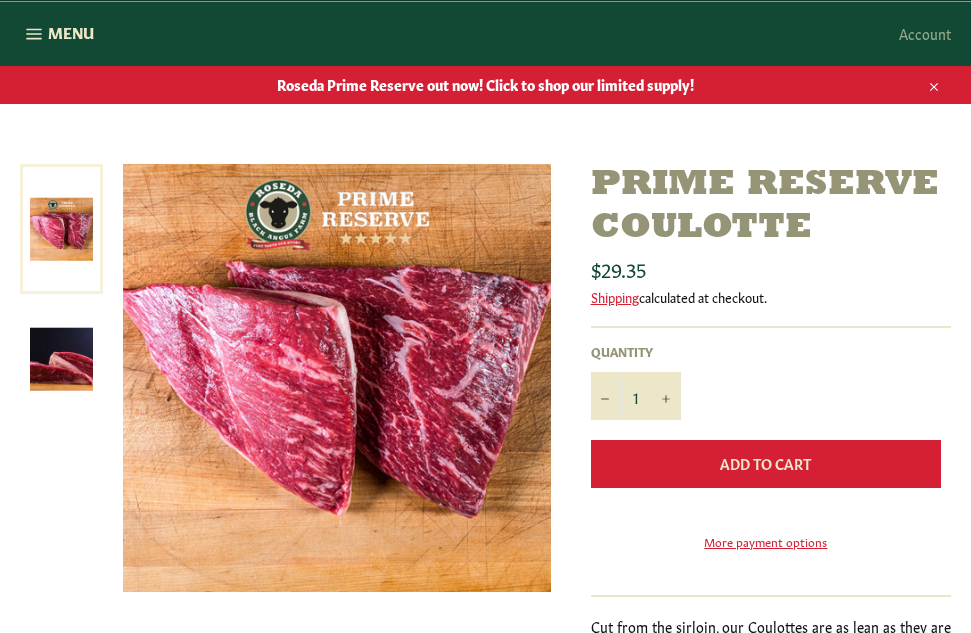 click on "Add to Cart" at bounding box center [765, 463] 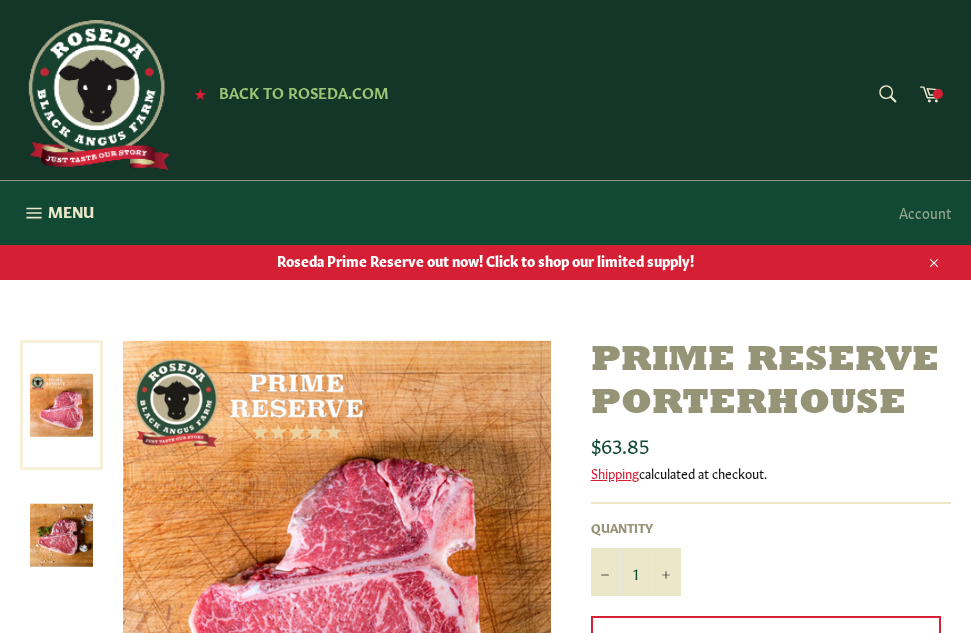 scroll, scrollTop: 0, scrollLeft: 0, axis: both 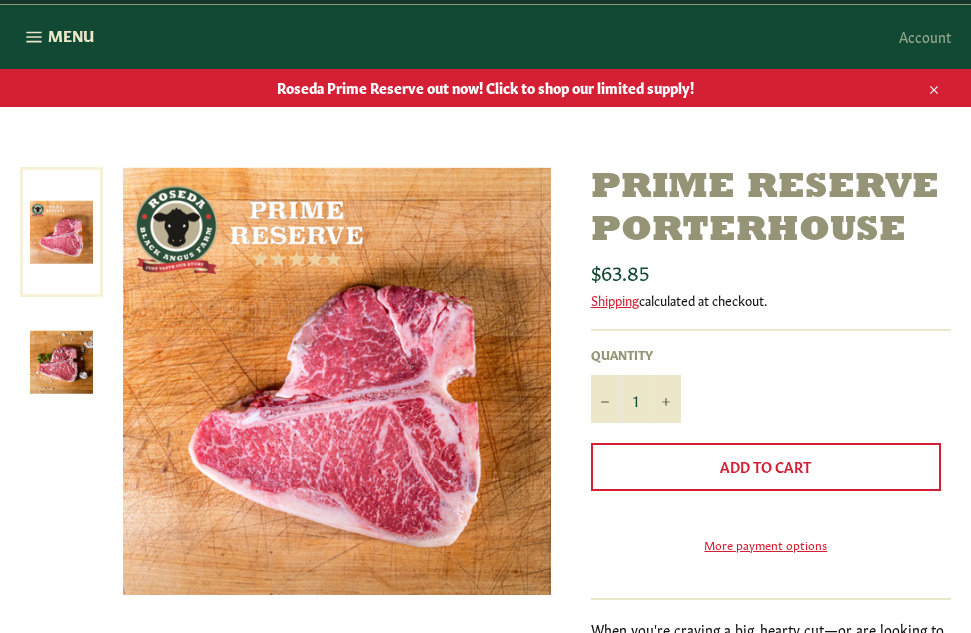 drag, startPoint x: 976, startPoint y: 166, endPoint x: 978, endPoint y: 215, distance: 49.0408 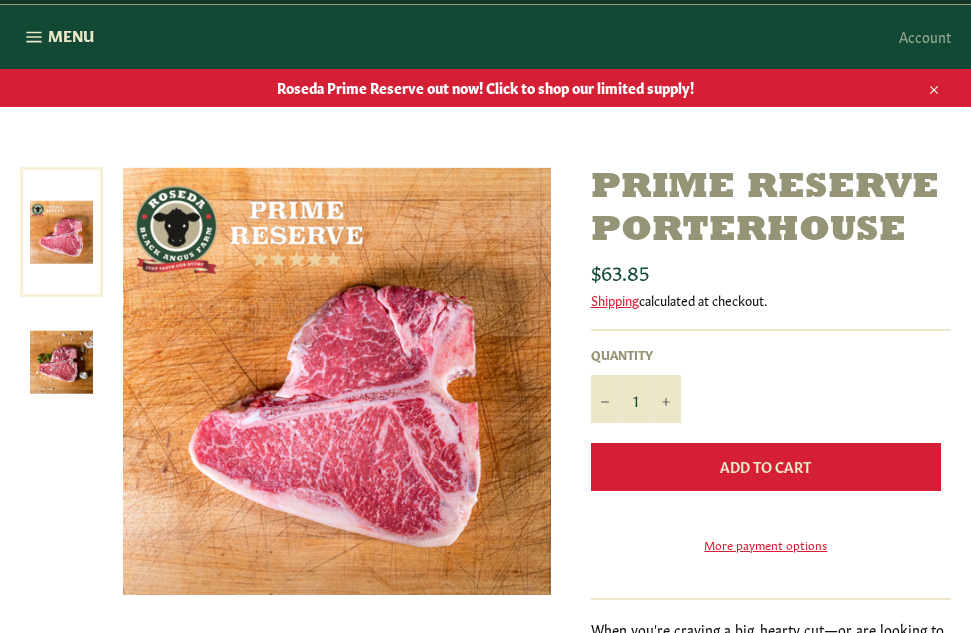 click on "Add to Cart" at bounding box center [765, 466] 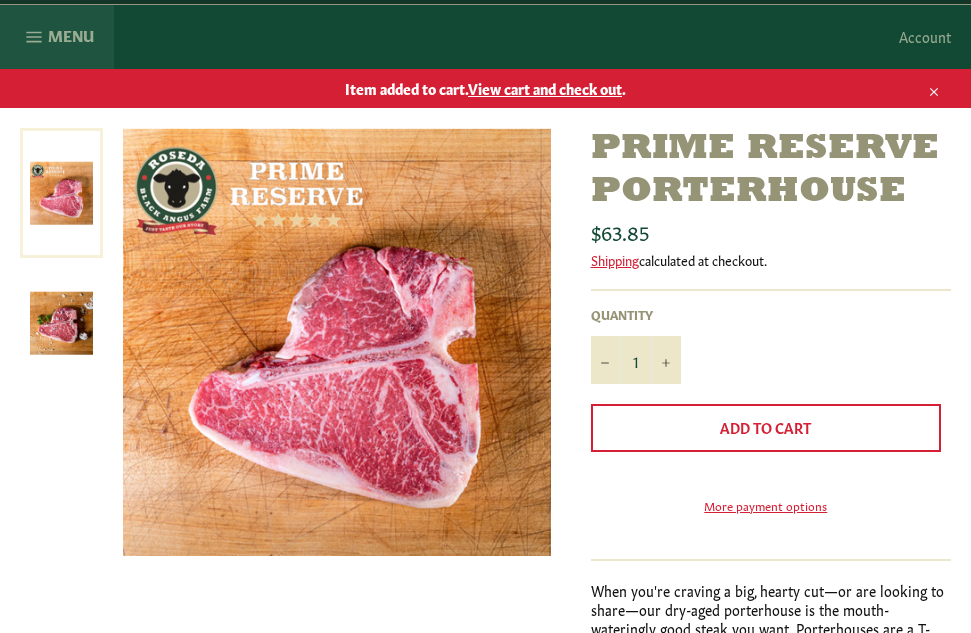 click on "Menu
Site navigation" at bounding box center [57, 37] 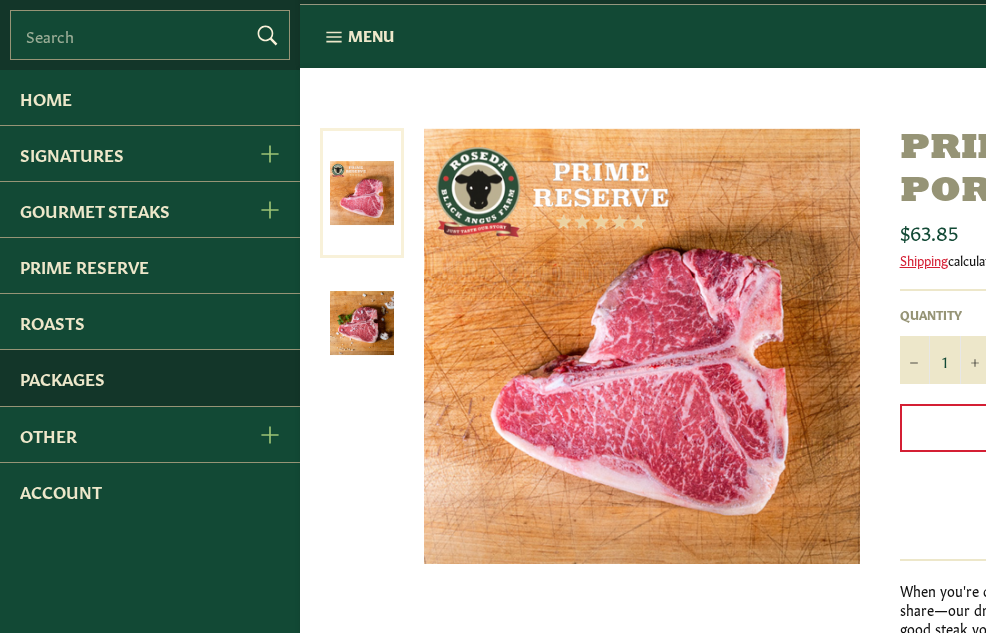 click on "Packages" at bounding box center (150, 377) 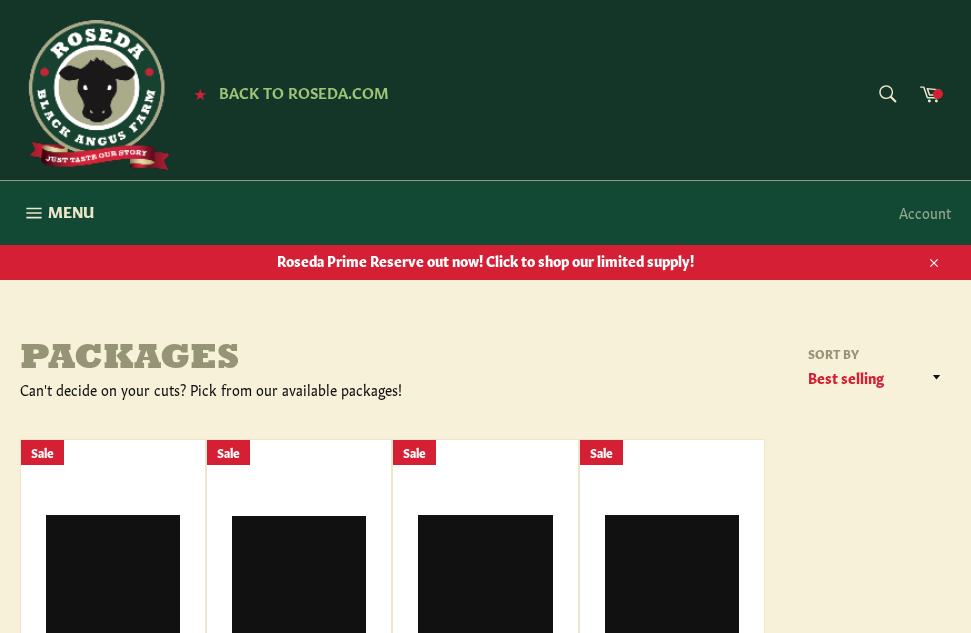 scroll, scrollTop: 0, scrollLeft: 0, axis: both 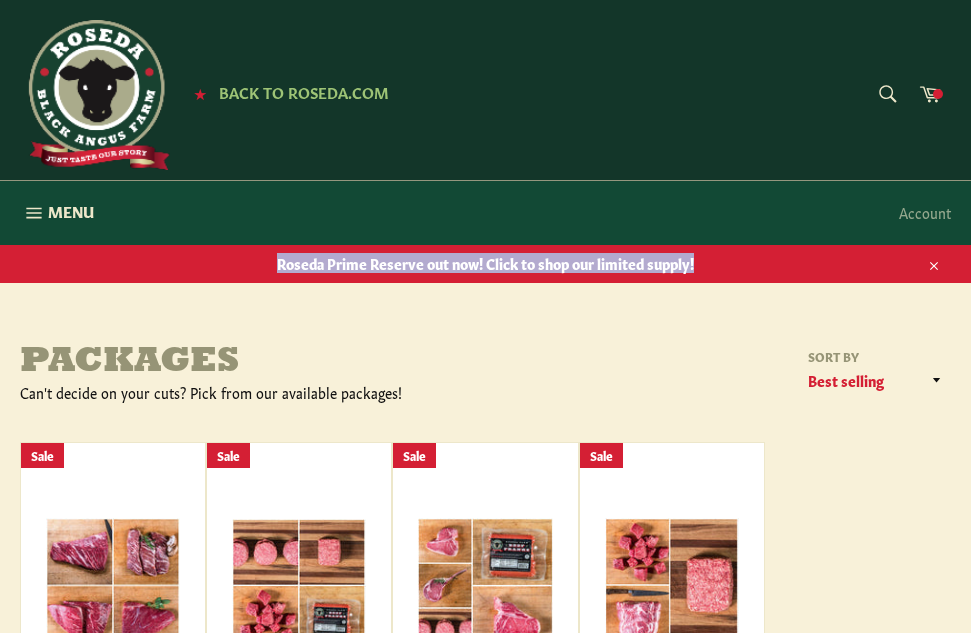 drag, startPoint x: 968, startPoint y: 200, endPoint x: 978, endPoint y: 244, distance: 45.122055 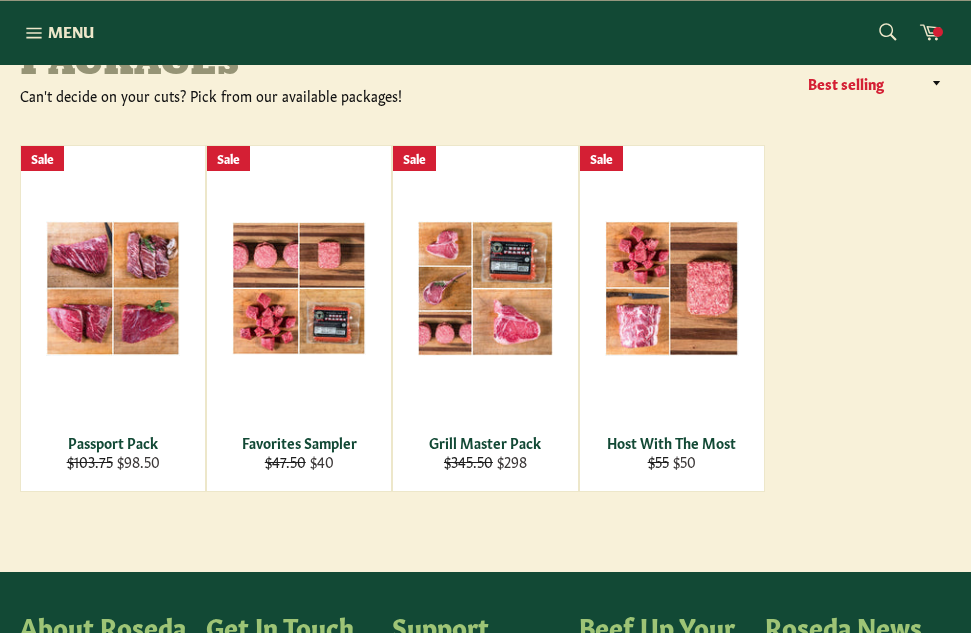 scroll, scrollTop: 301, scrollLeft: 0, axis: vertical 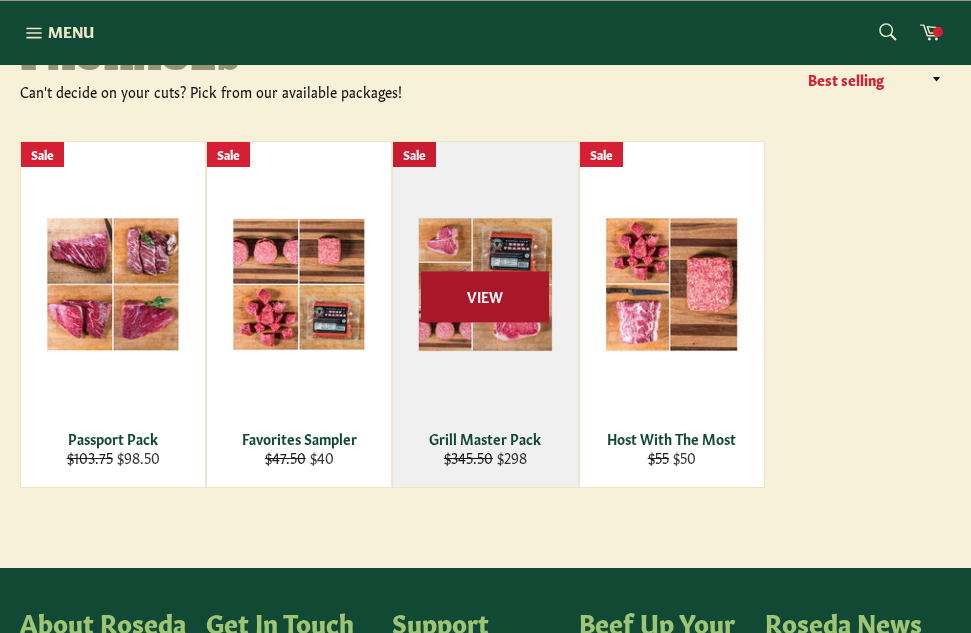 click on "View" at bounding box center [485, 296] 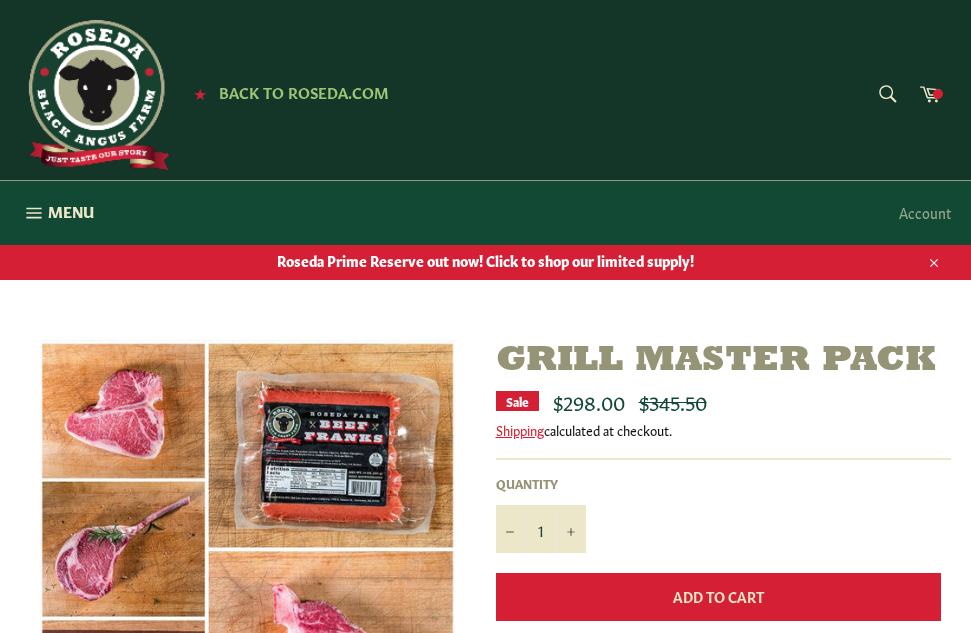 scroll, scrollTop: 0, scrollLeft: 0, axis: both 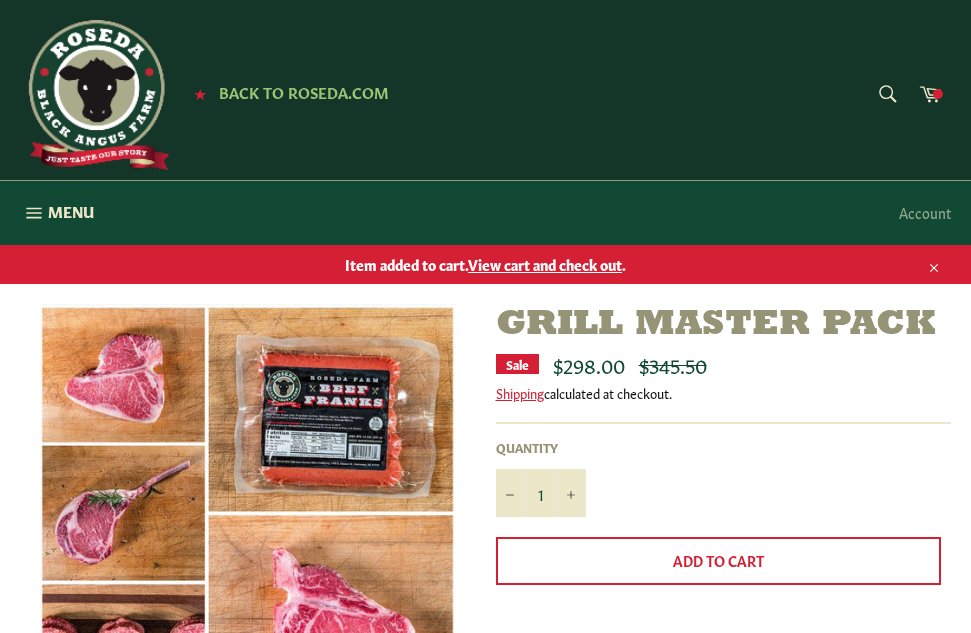 click on "View cart and check out" at bounding box center (545, 264) 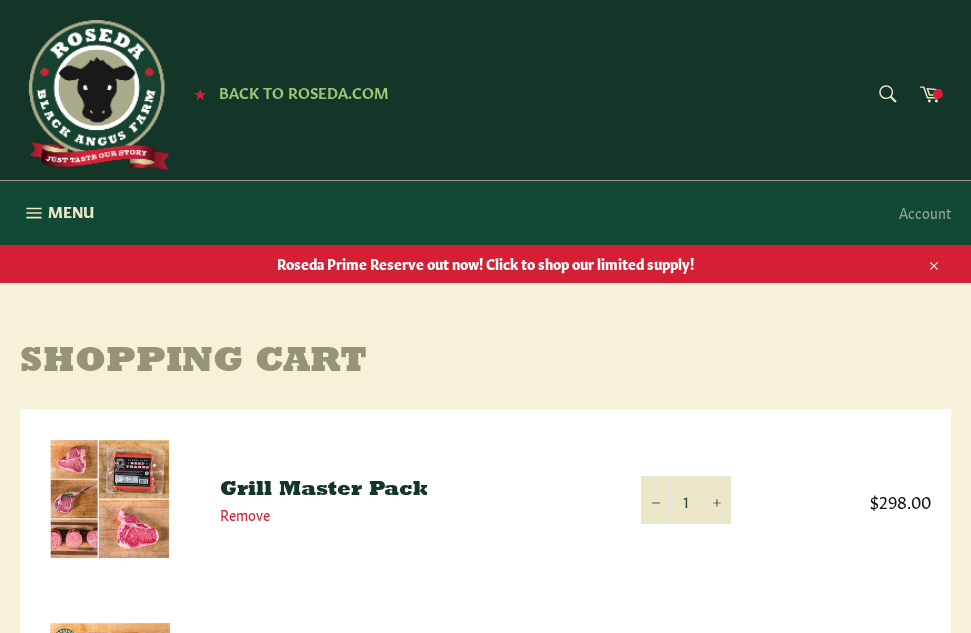 scroll, scrollTop: 0, scrollLeft: 0, axis: both 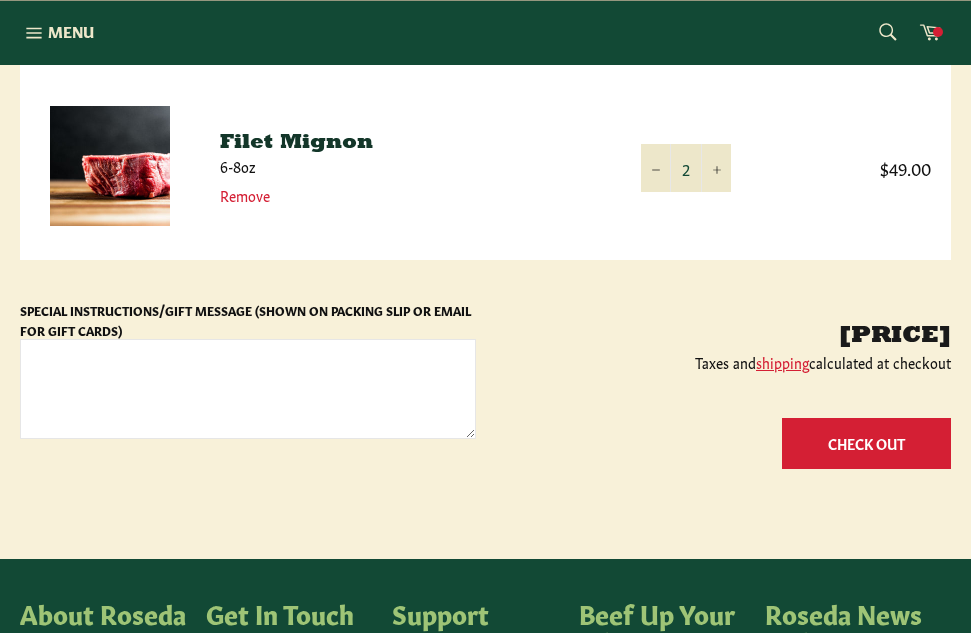 click on "Check Out" at bounding box center (866, 443) 